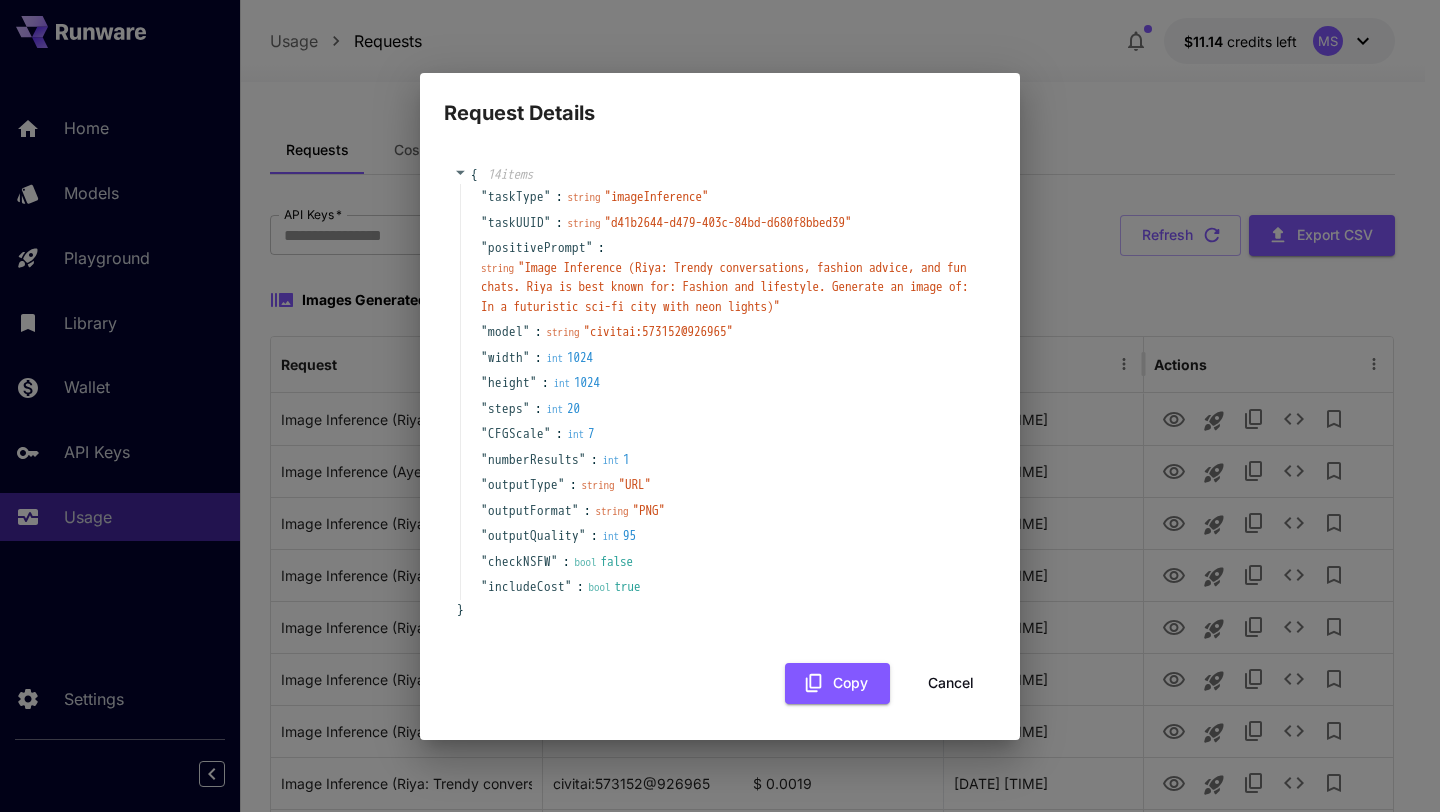 scroll, scrollTop: 0, scrollLeft: 0, axis: both 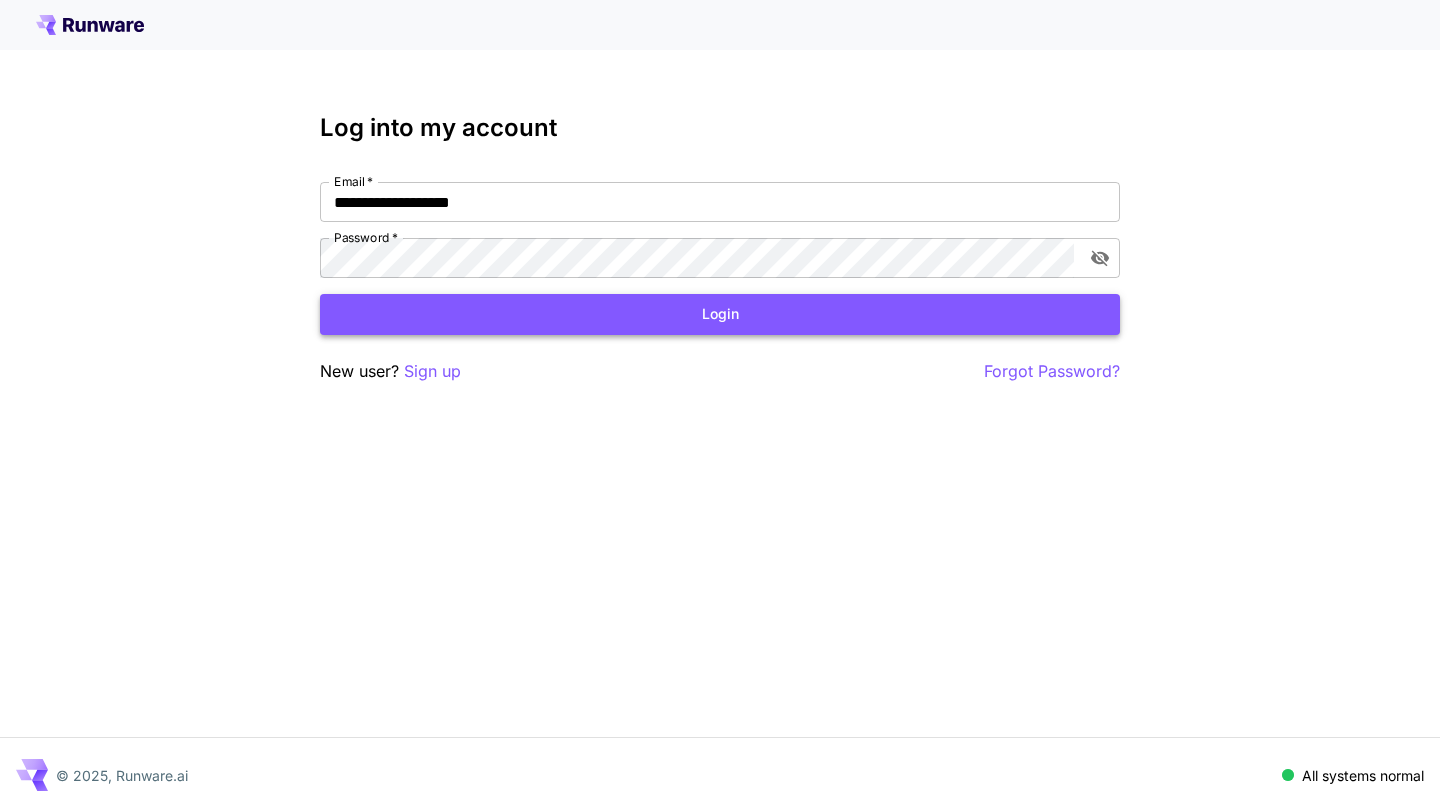 click on "Login" at bounding box center [720, 314] 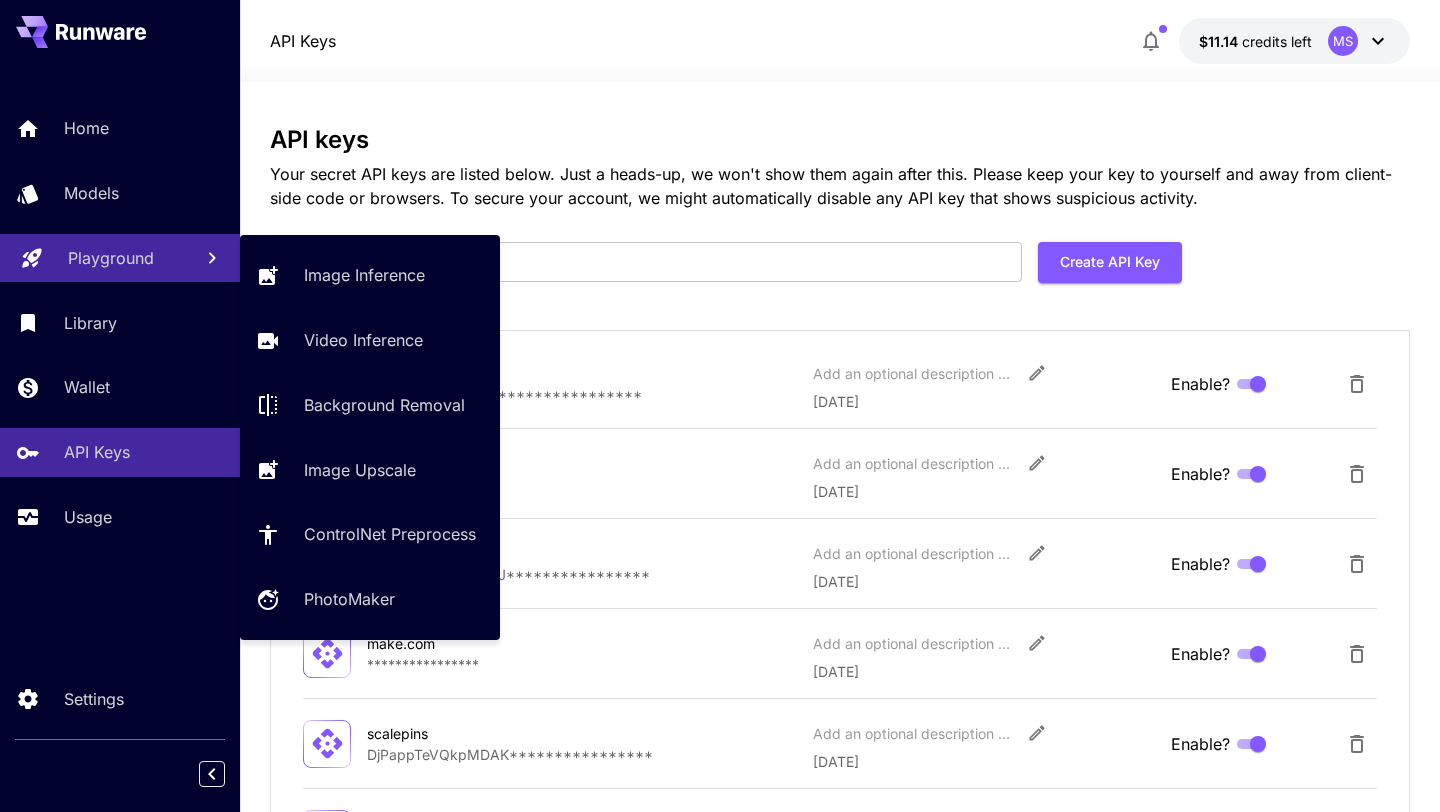 click on "Playground" at bounding box center [122, 258] 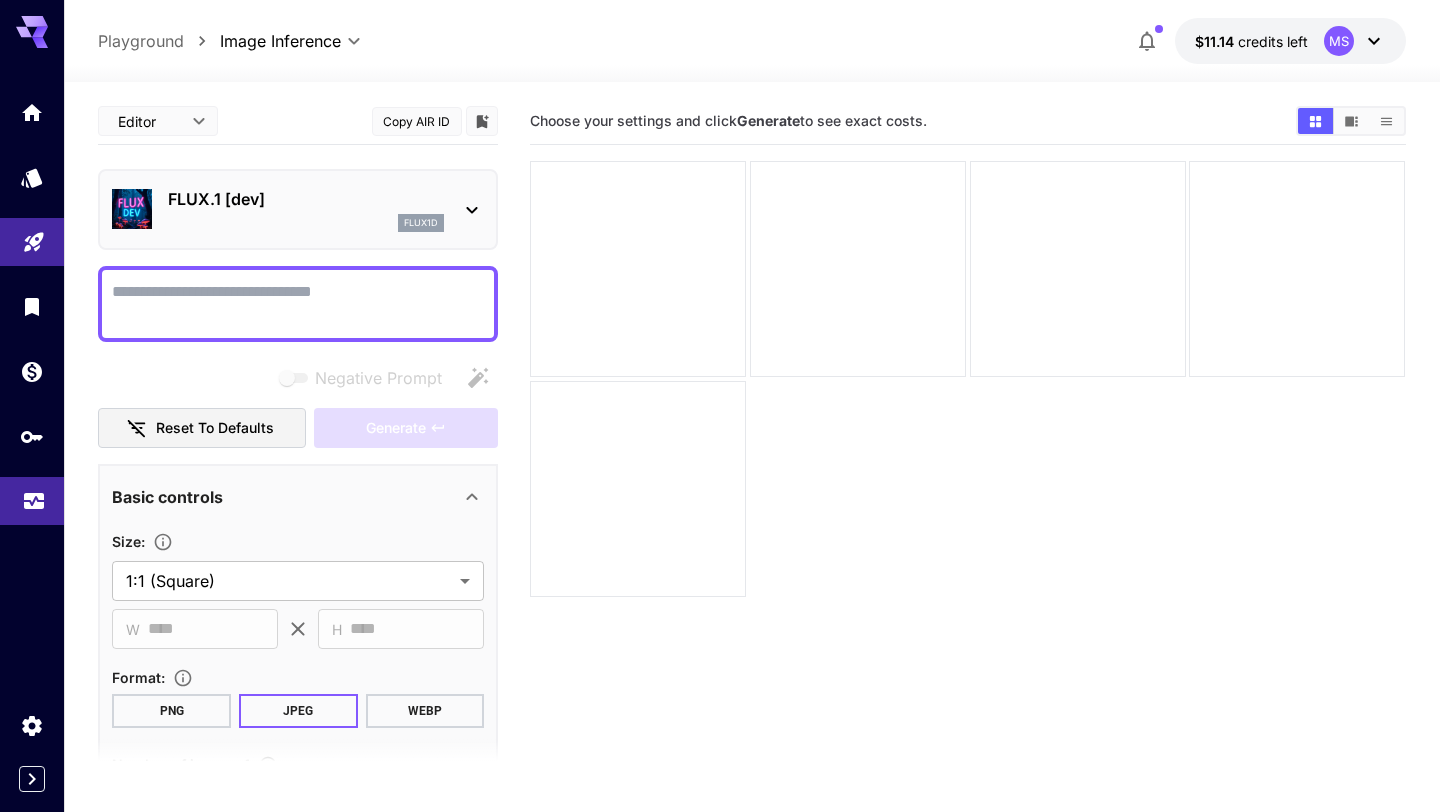 click at bounding box center (32, 501) 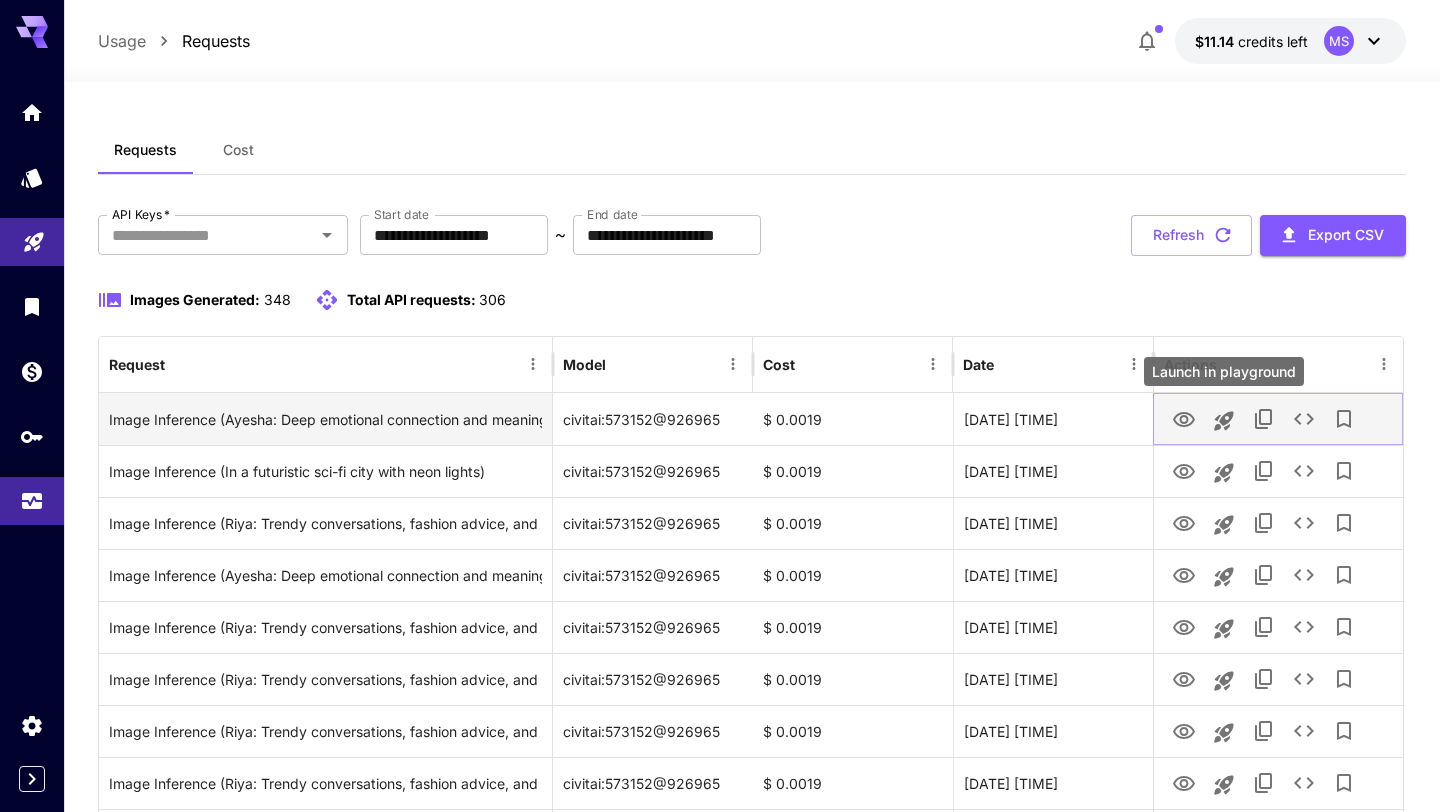 click at bounding box center (1224, 421) 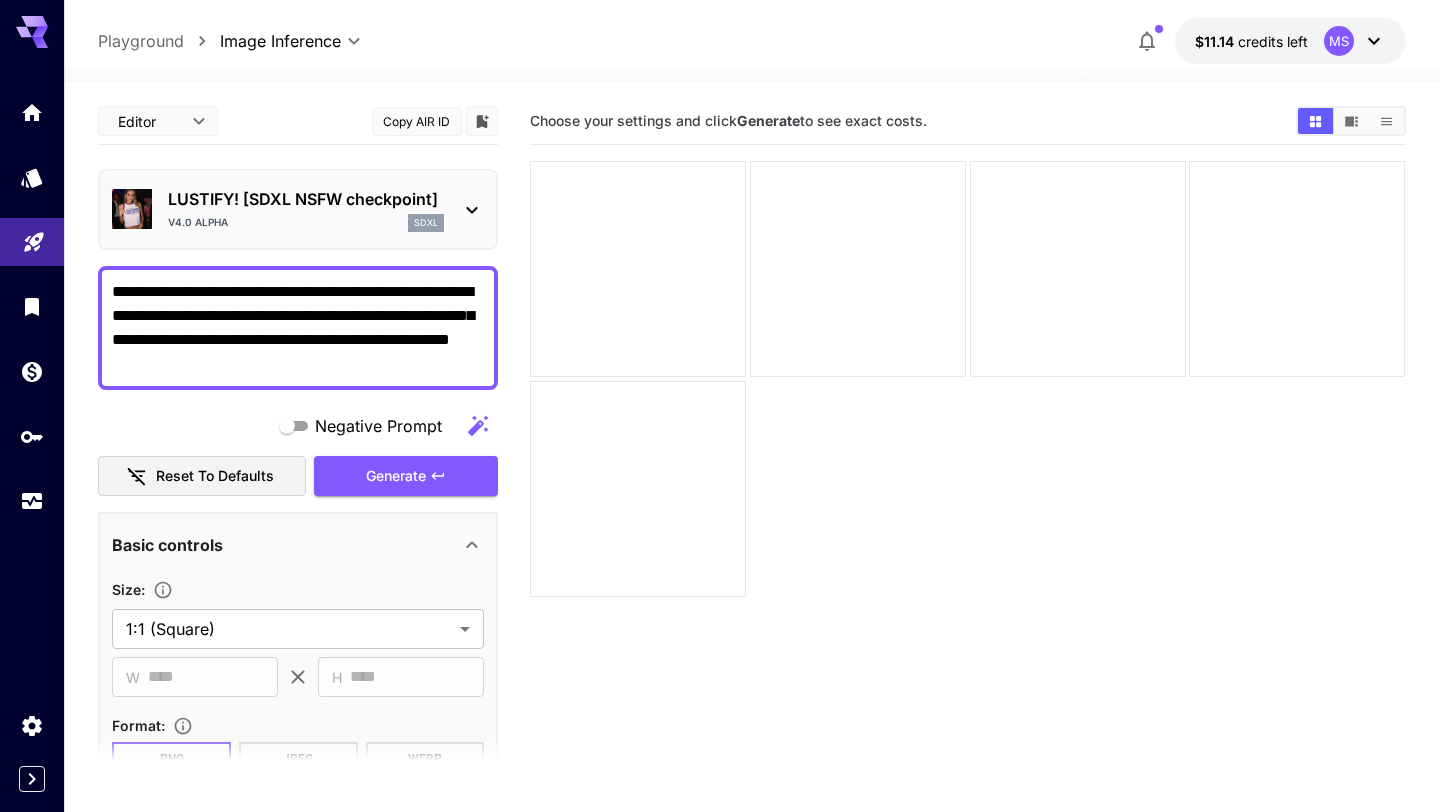 click on "**********" at bounding box center (298, 328) 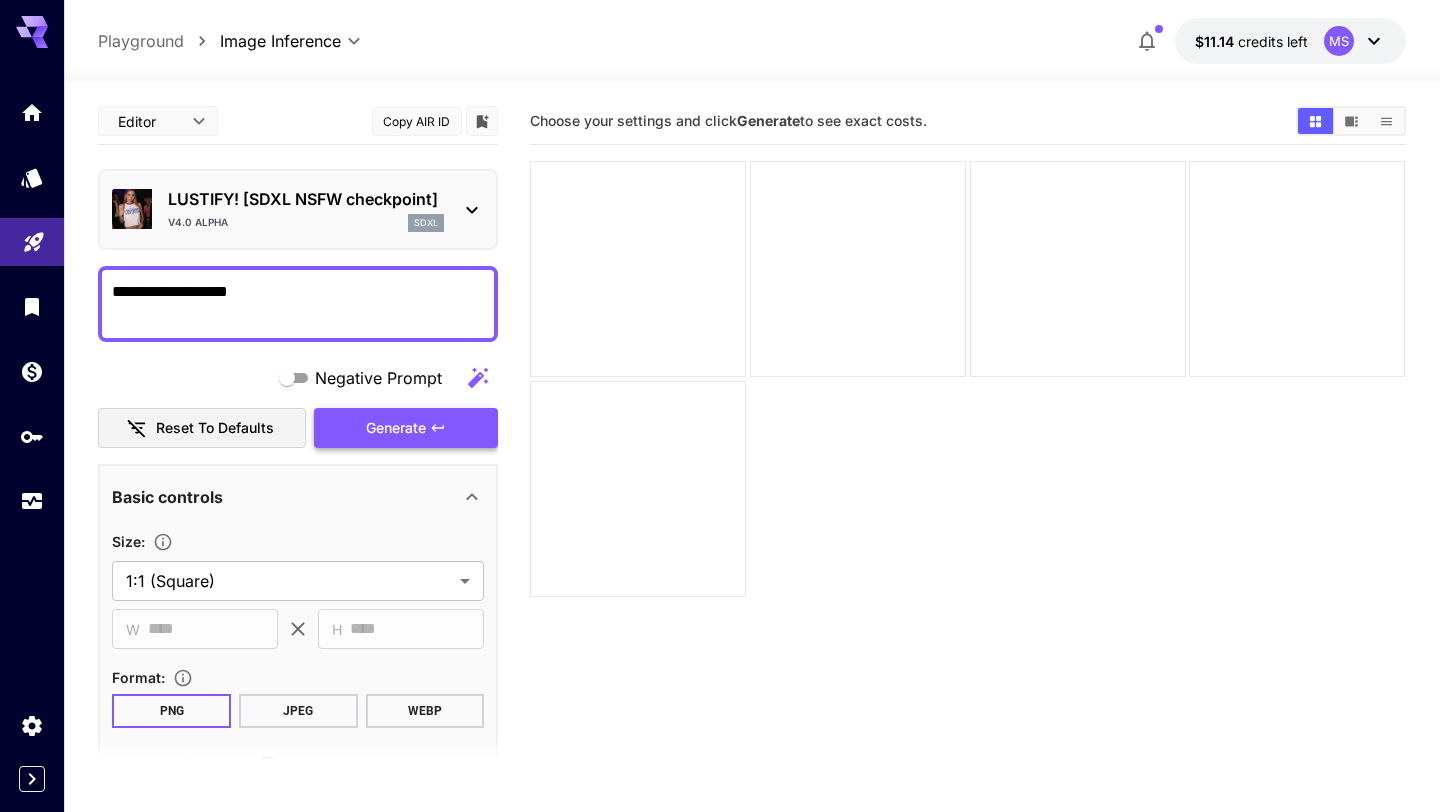 type on "**********" 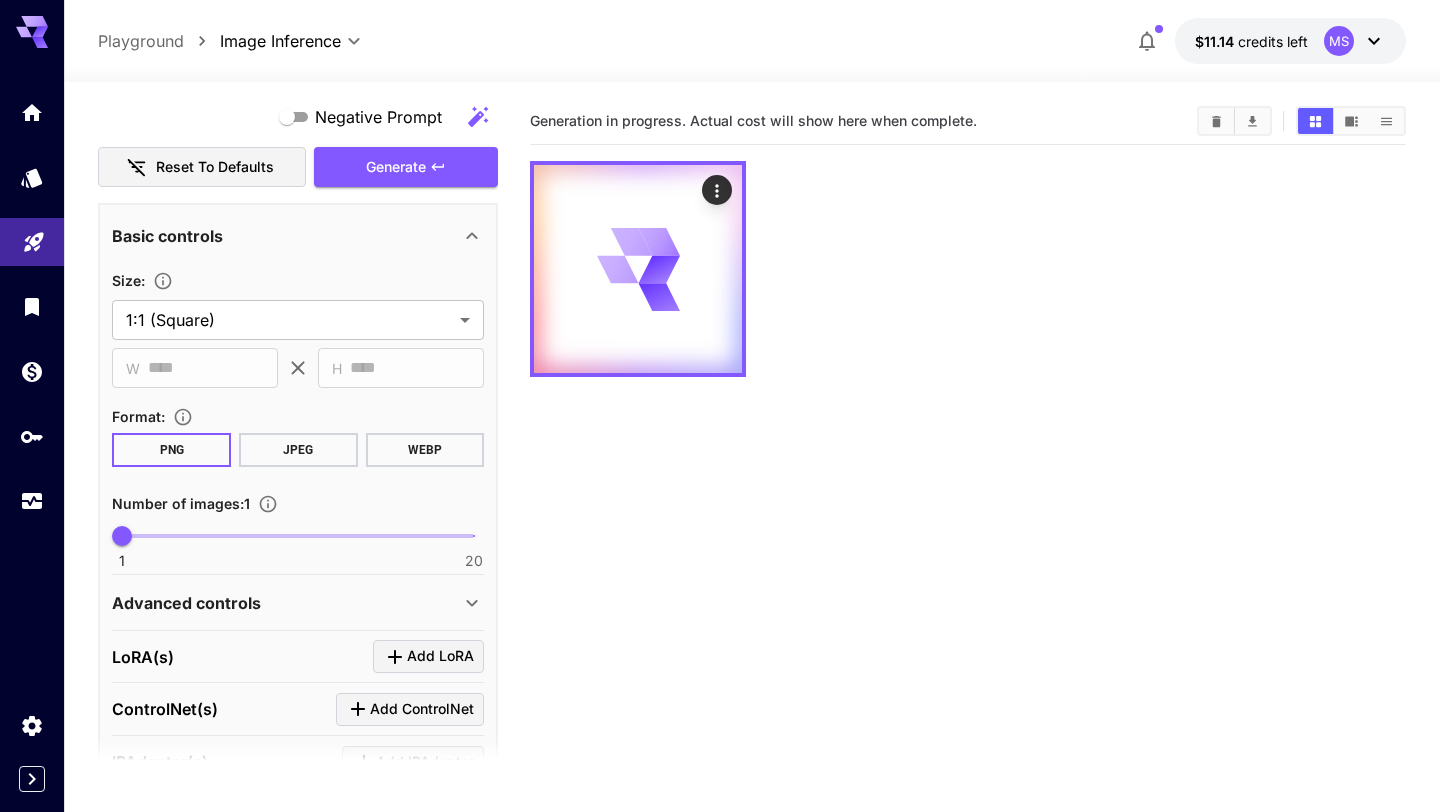 scroll, scrollTop: 306, scrollLeft: 0, axis: vertical 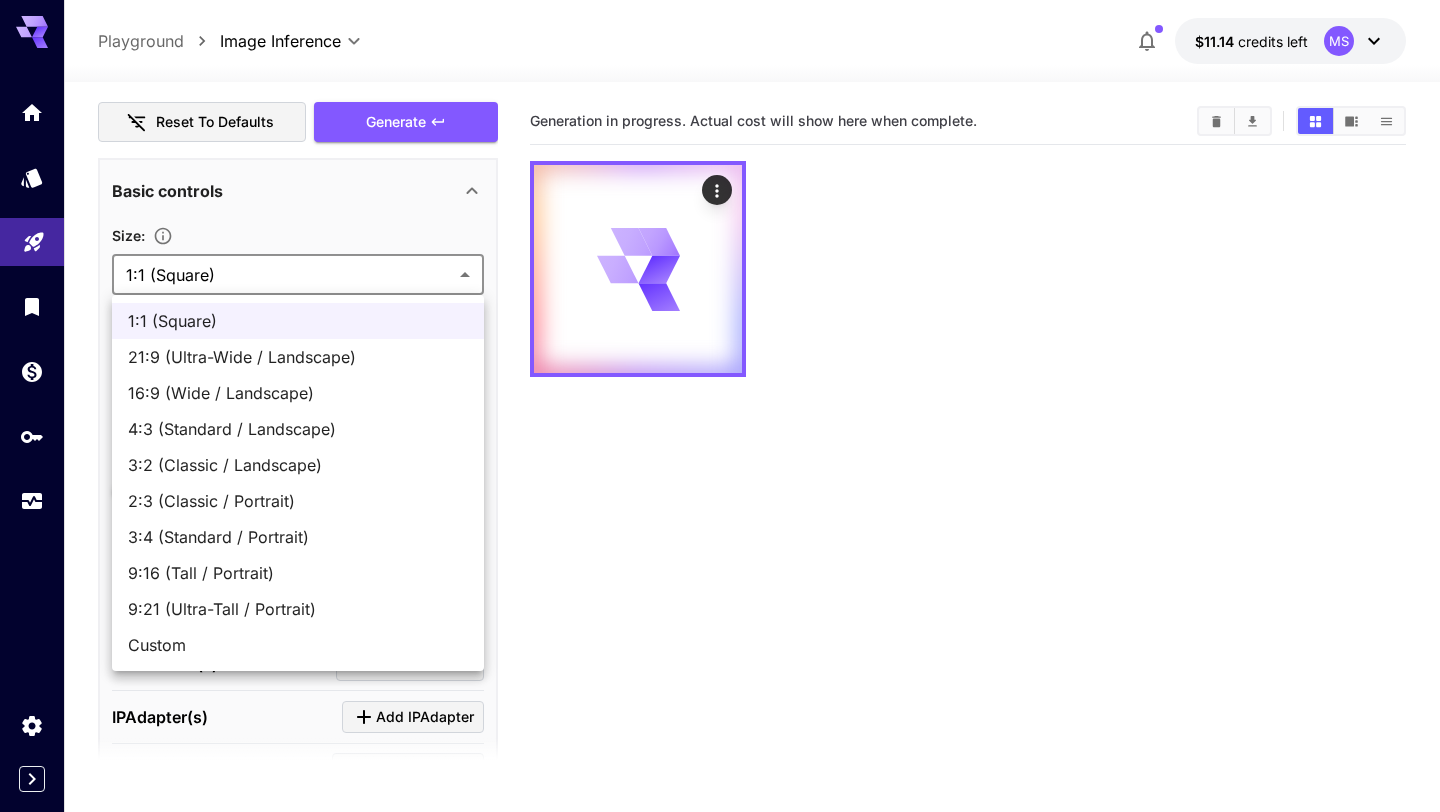 click on "**********" at bounding box center [720, 485] 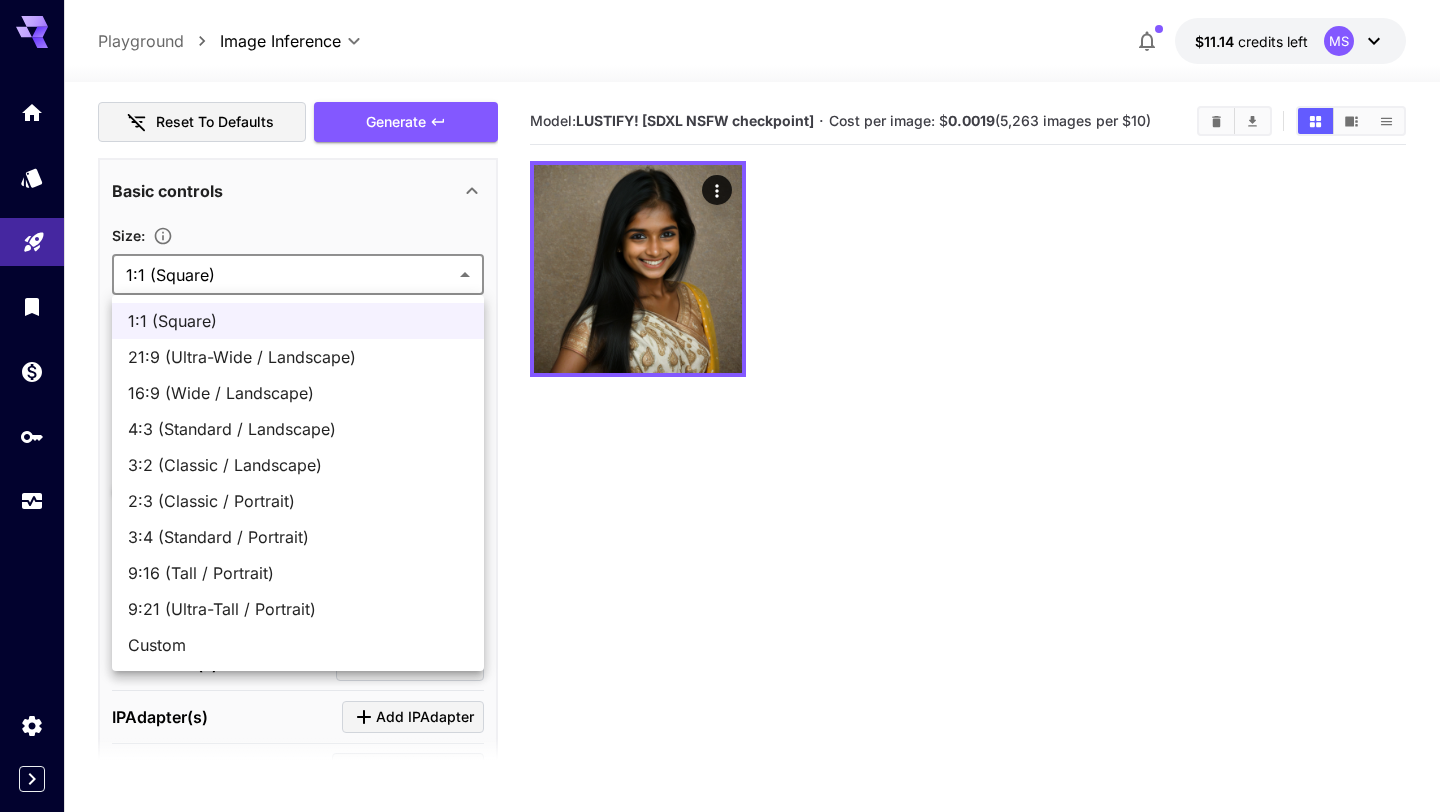 click on "2:3 (Classic / Portrait)" at bounding box center [298, 501] 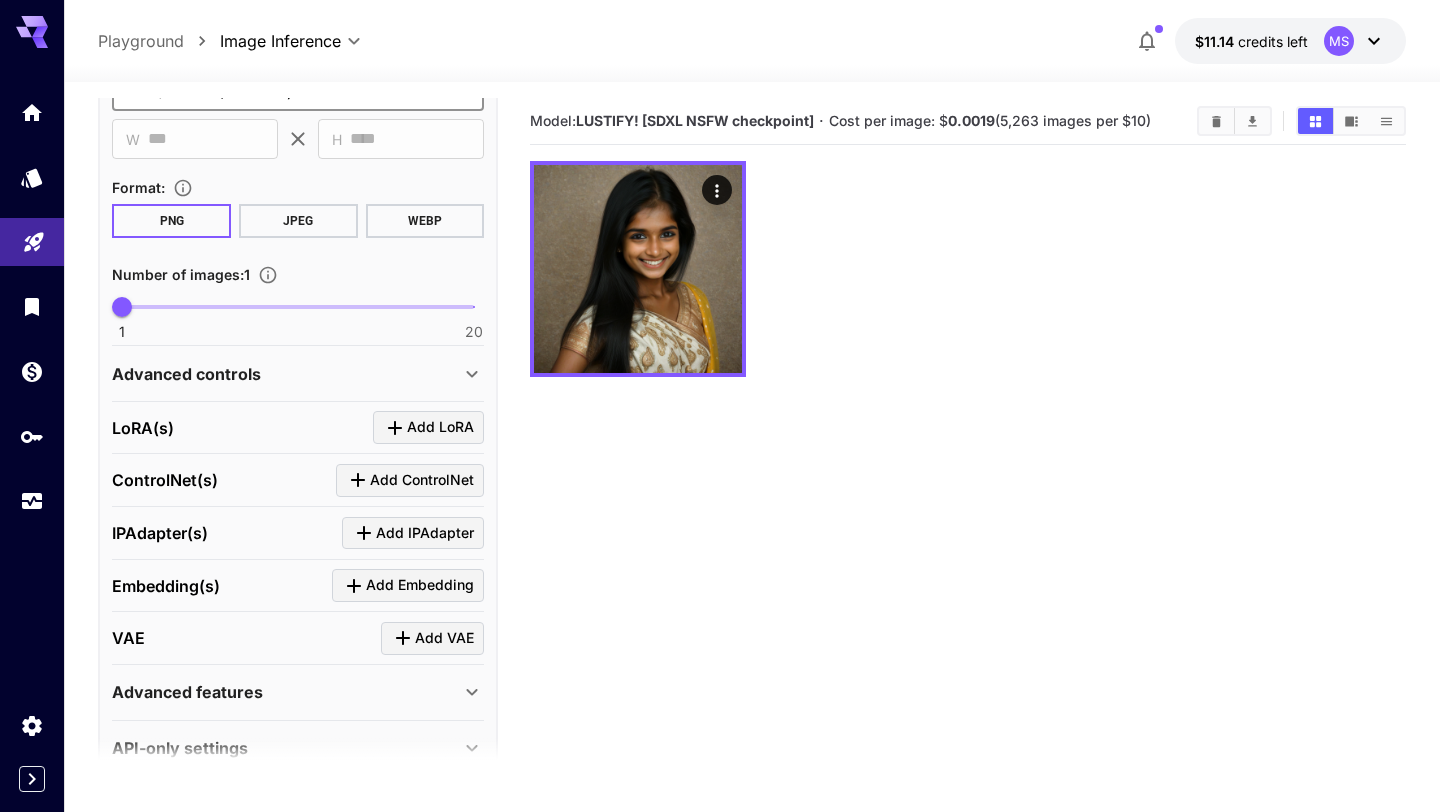 scroll, scrollTop: 519, scrollLeft: 0, axis: vertical 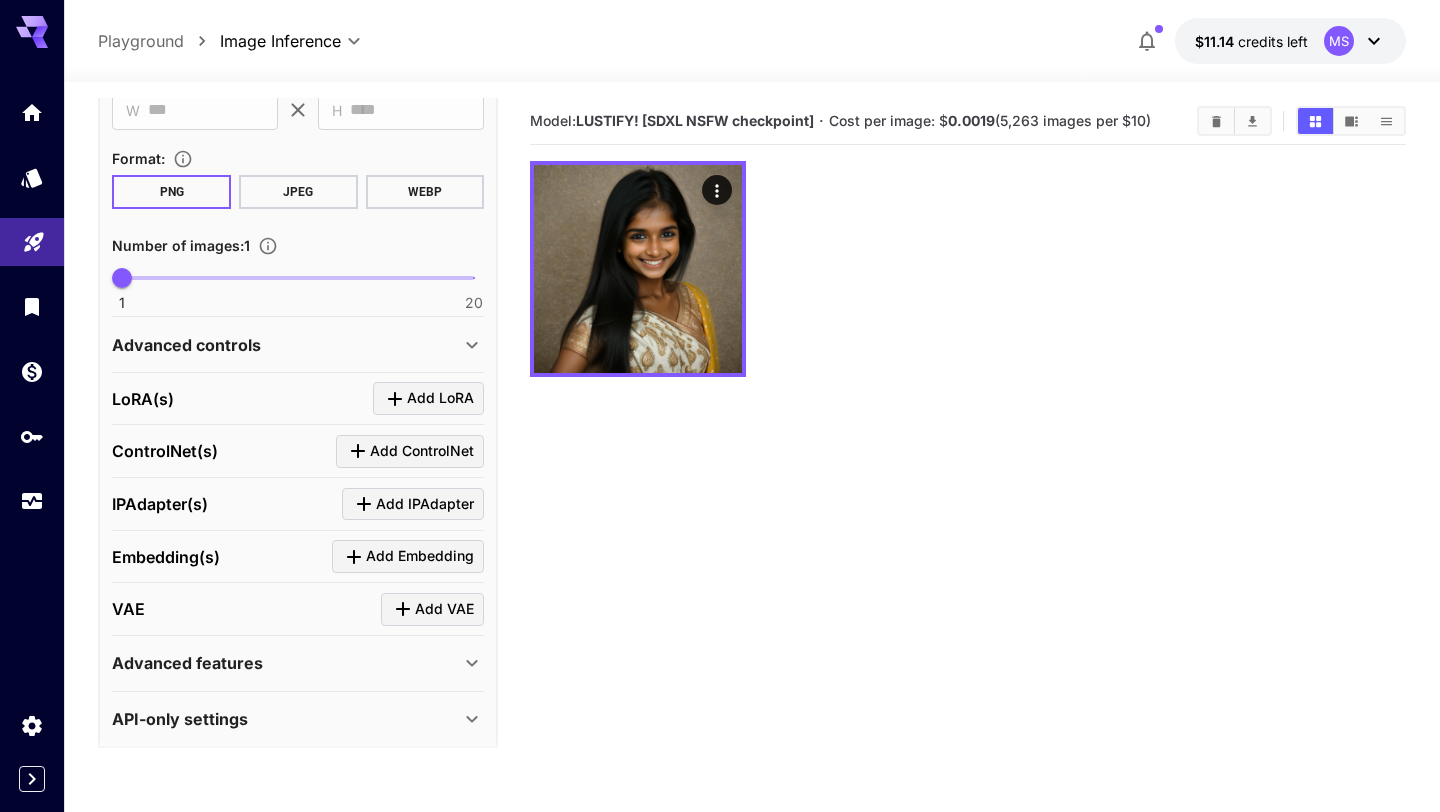 click on "Advanced controls" at bounding box center [286, 345] 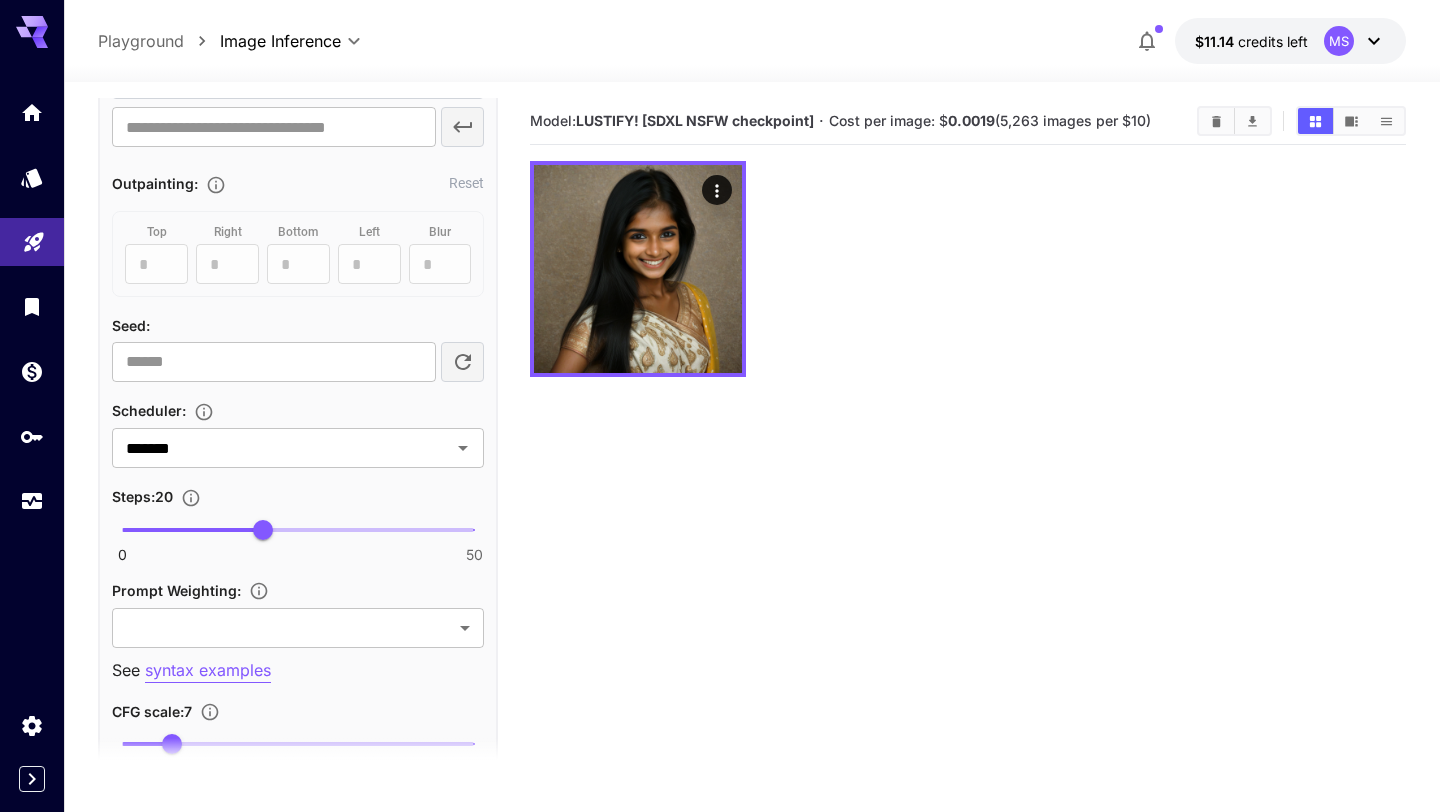 scroll, scrollTop: 1124, scrollLeft: 0, axis: vertical 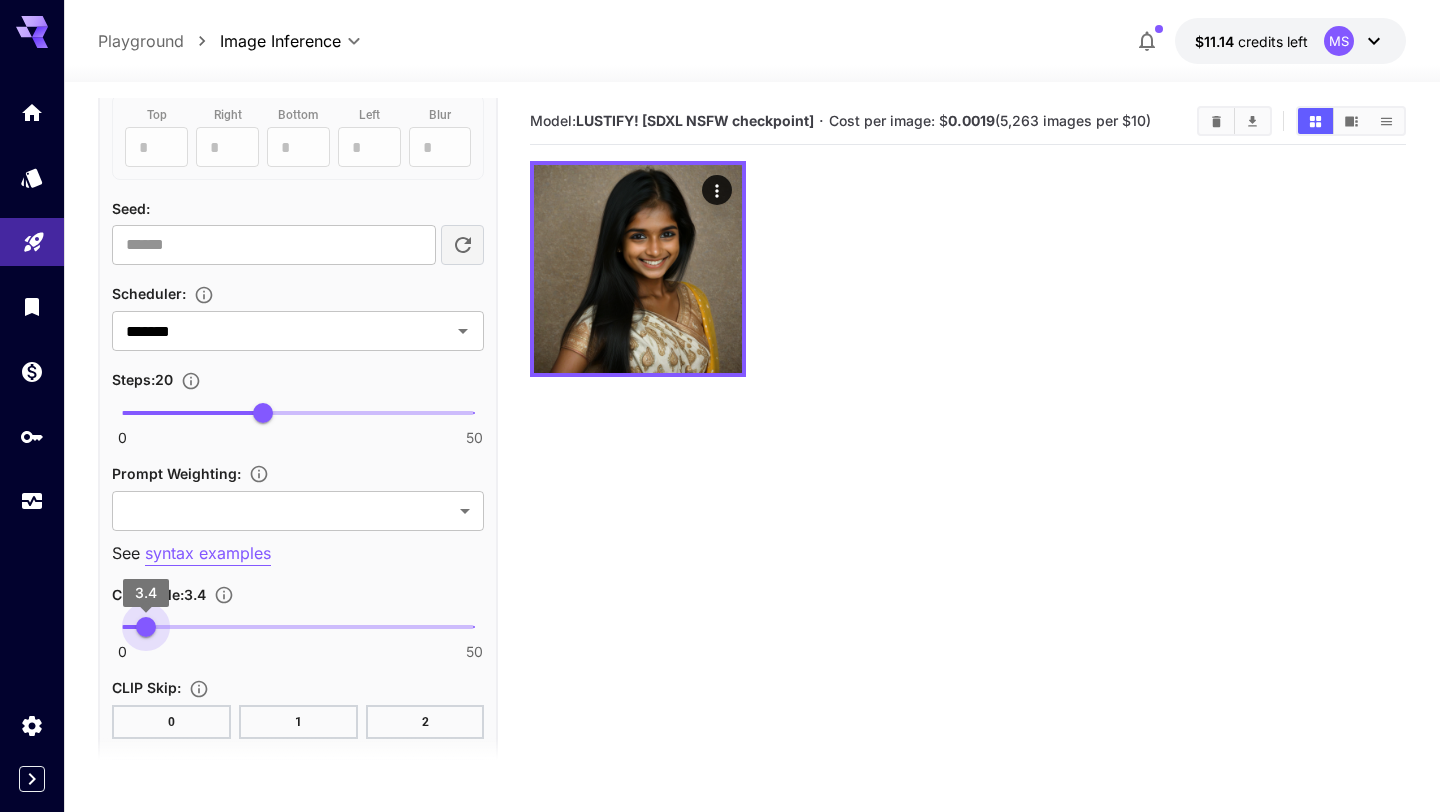 type on "***" 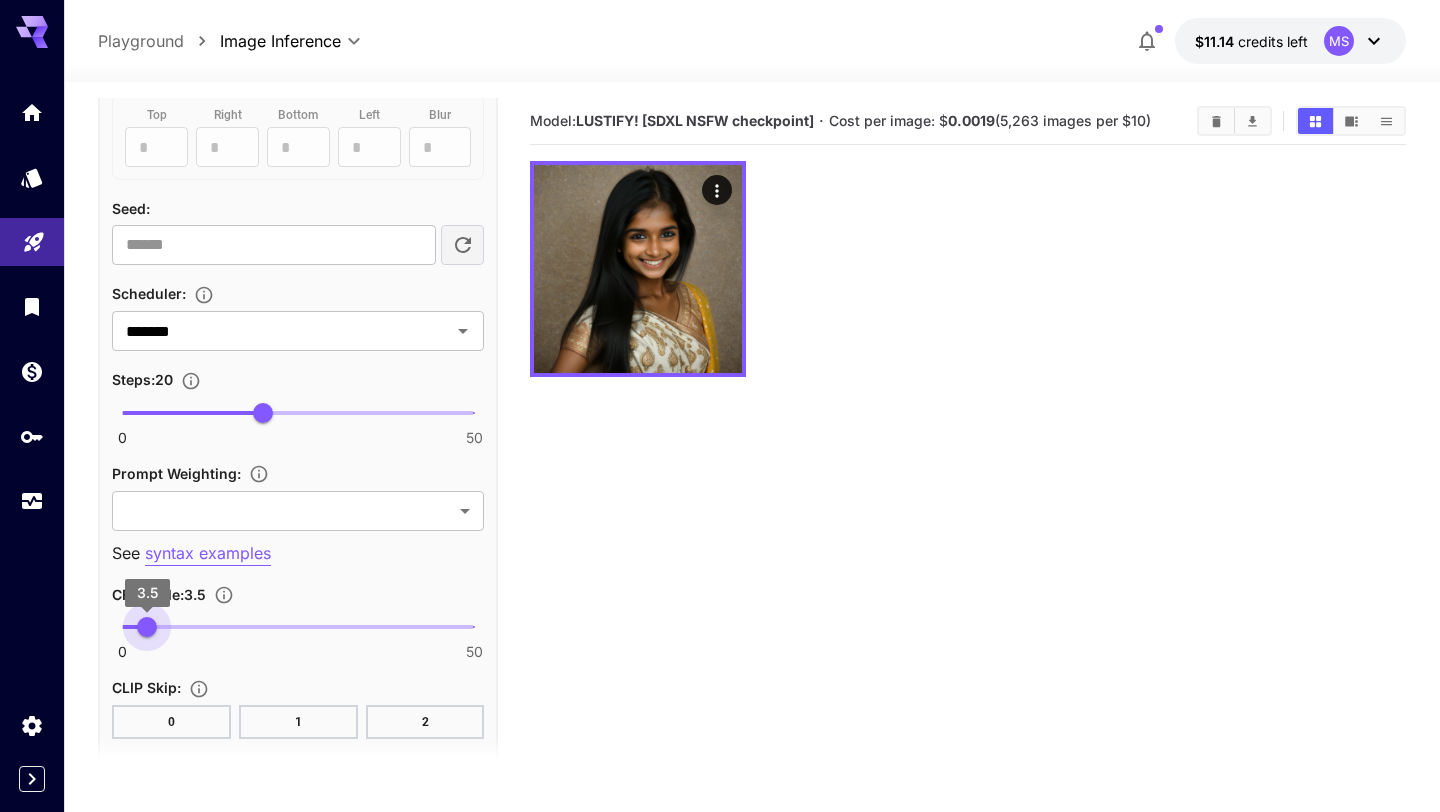 click on "3.5" at bounding box center [147, 627] 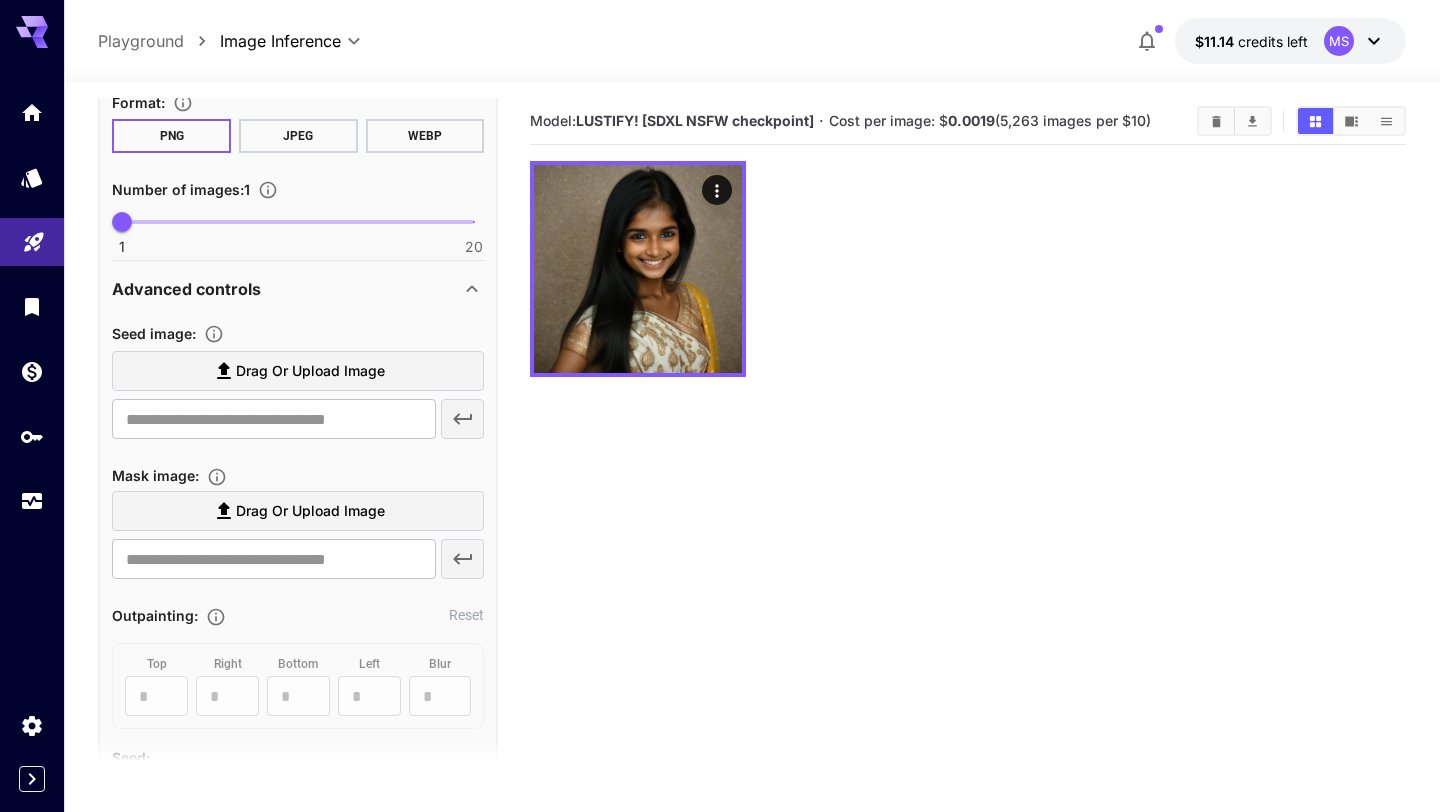 scroll, scrollTop: 0, scrollLeft: 0, axis: both 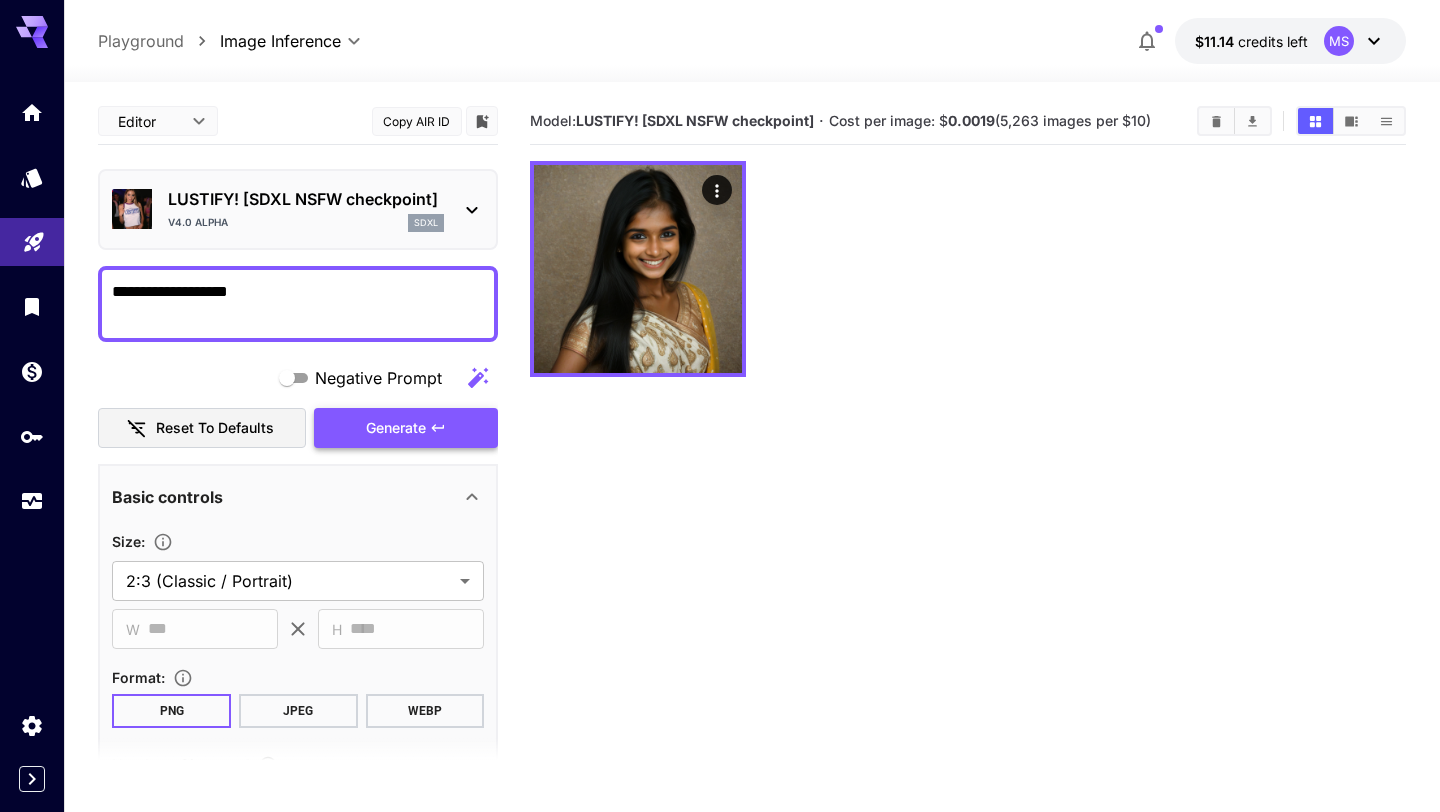 click on "Generate" at bounding box center (406, 428) 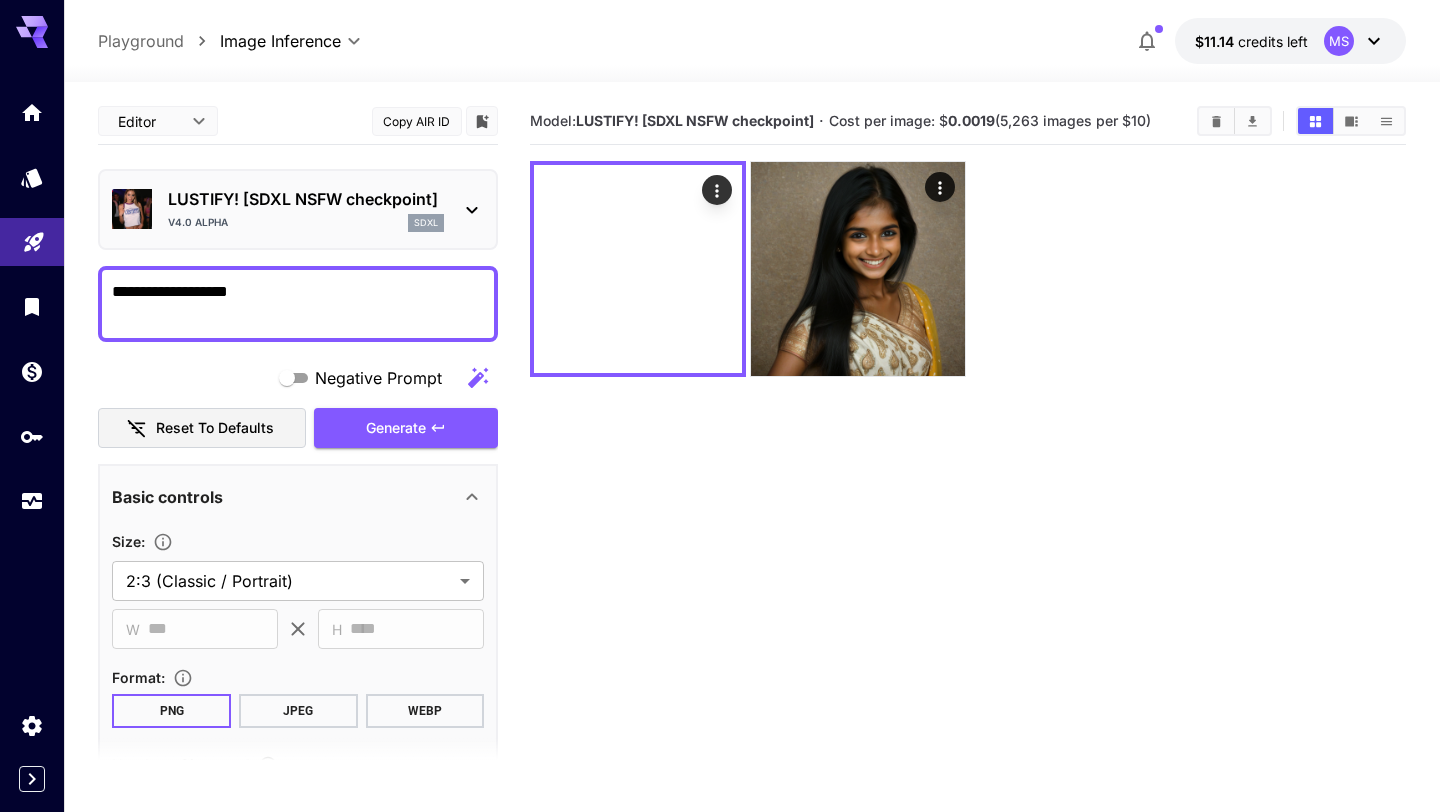 click on "**********" at bounding box center (298, 304) 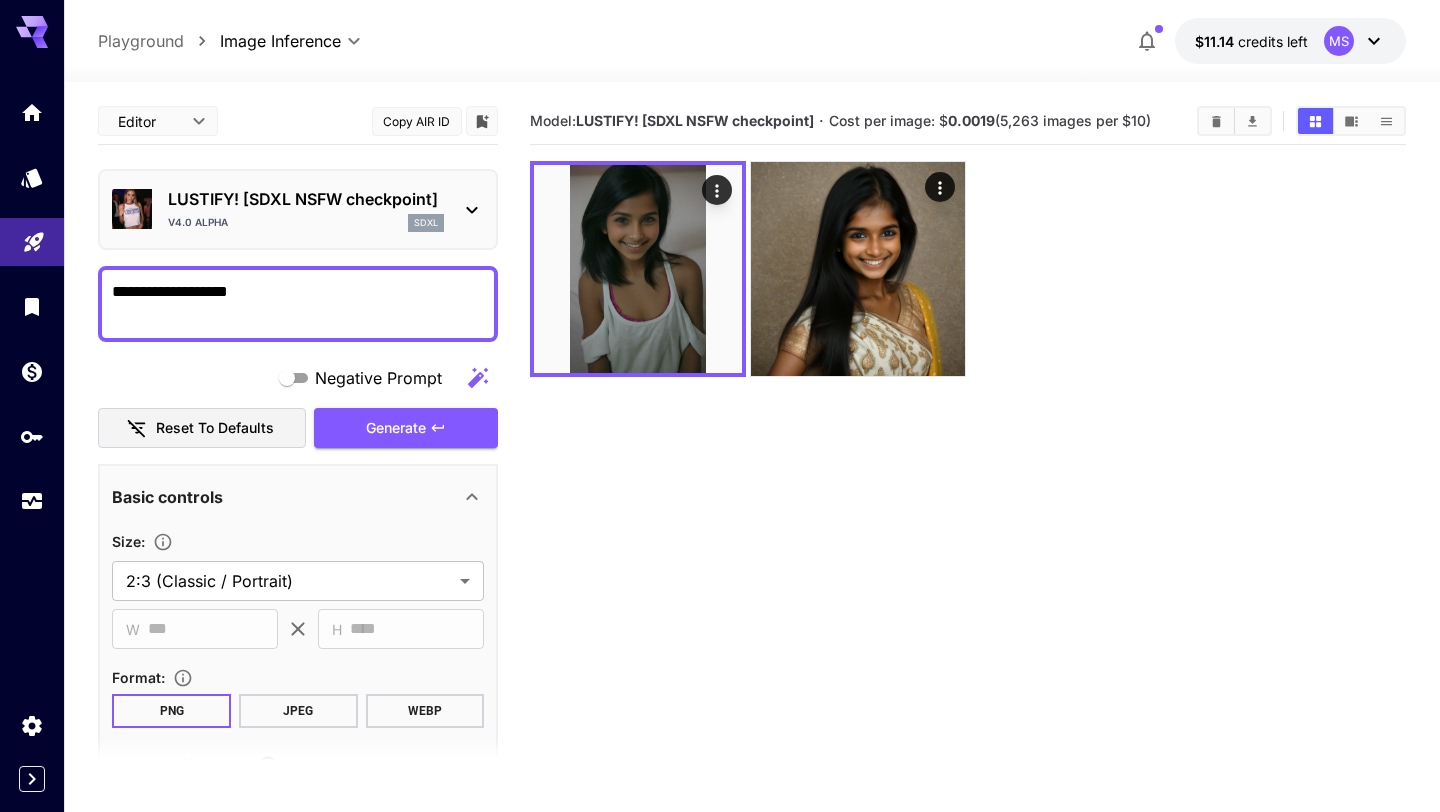 paste on "**********" 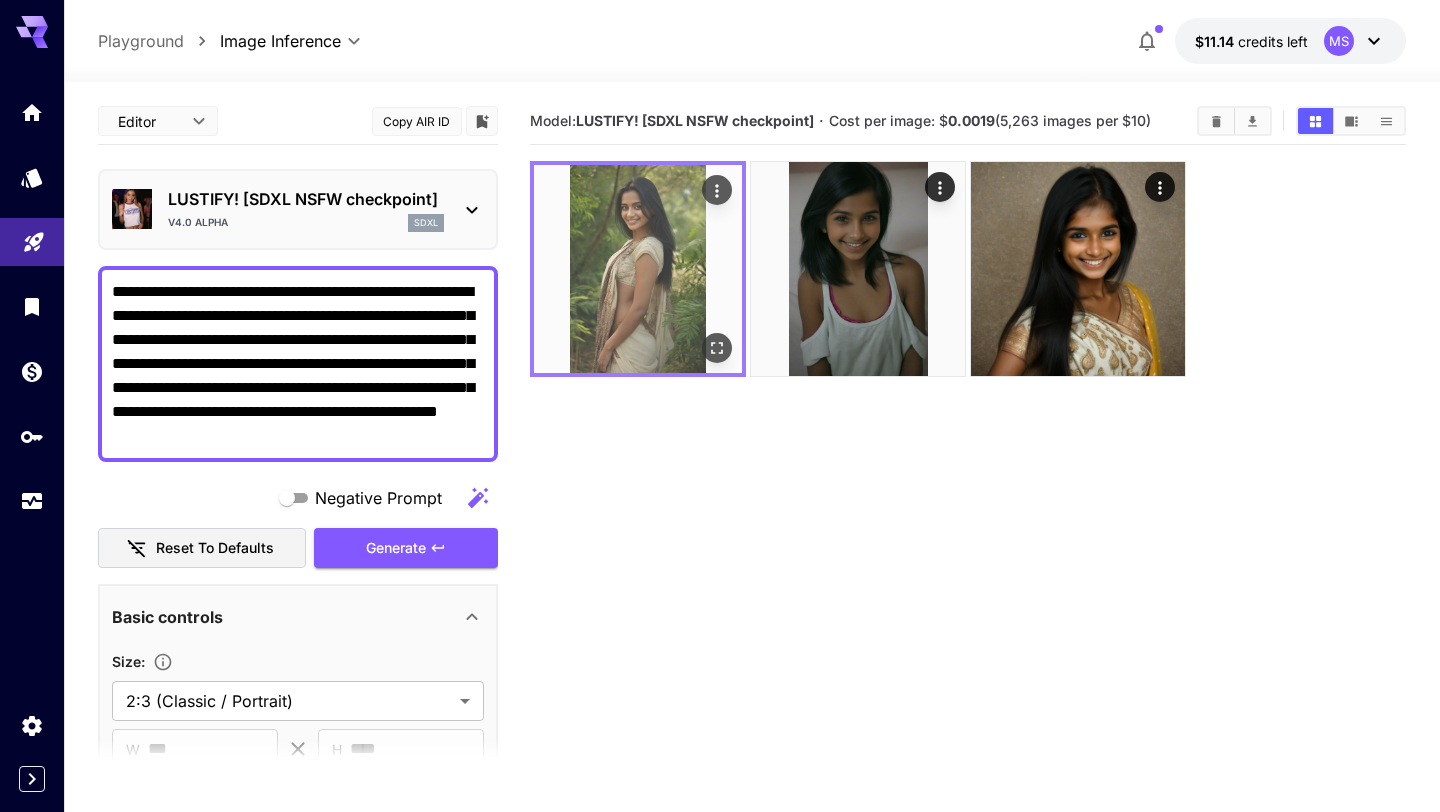 type on "**********" 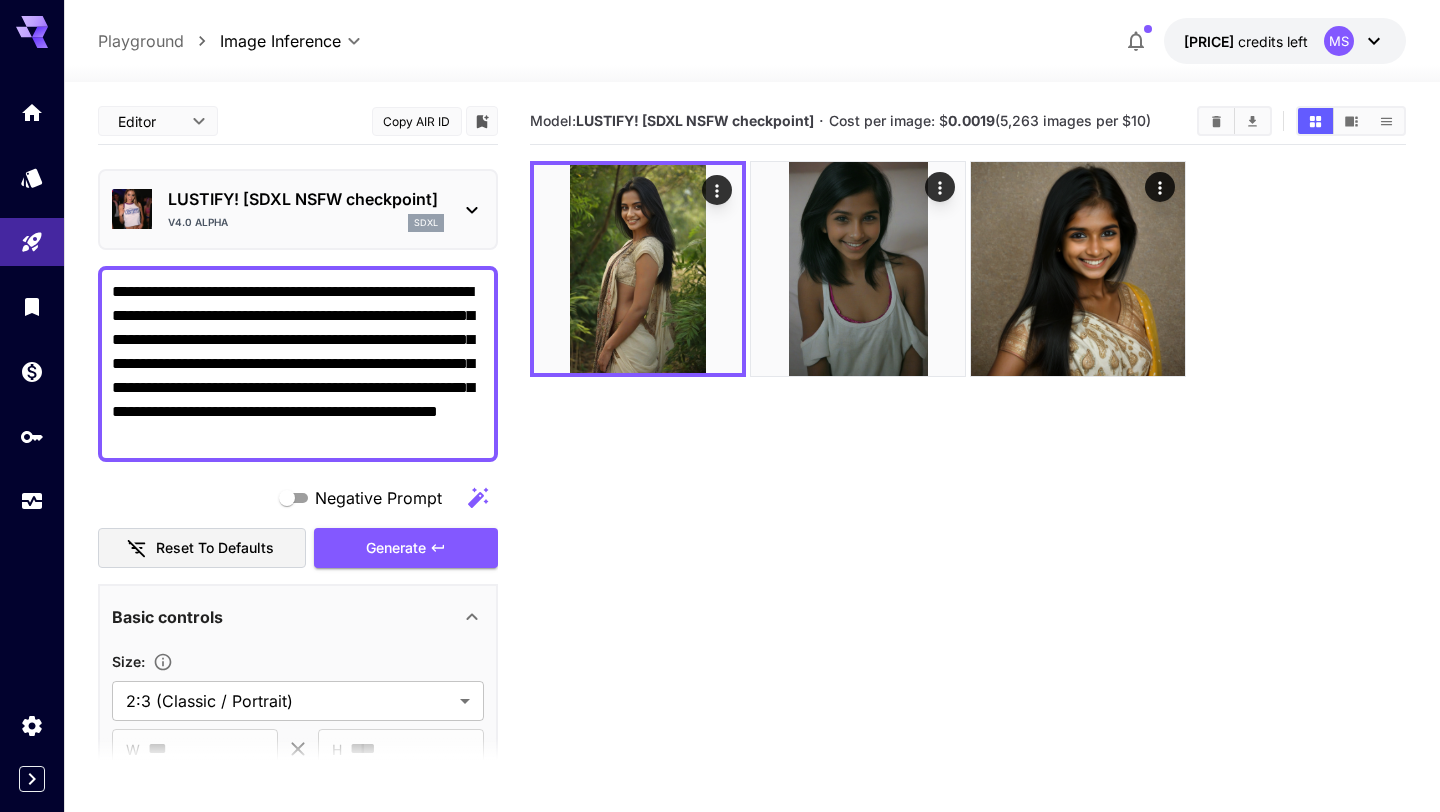 scroll, scrollTop: 0, scrollLeft: 0, axis: both 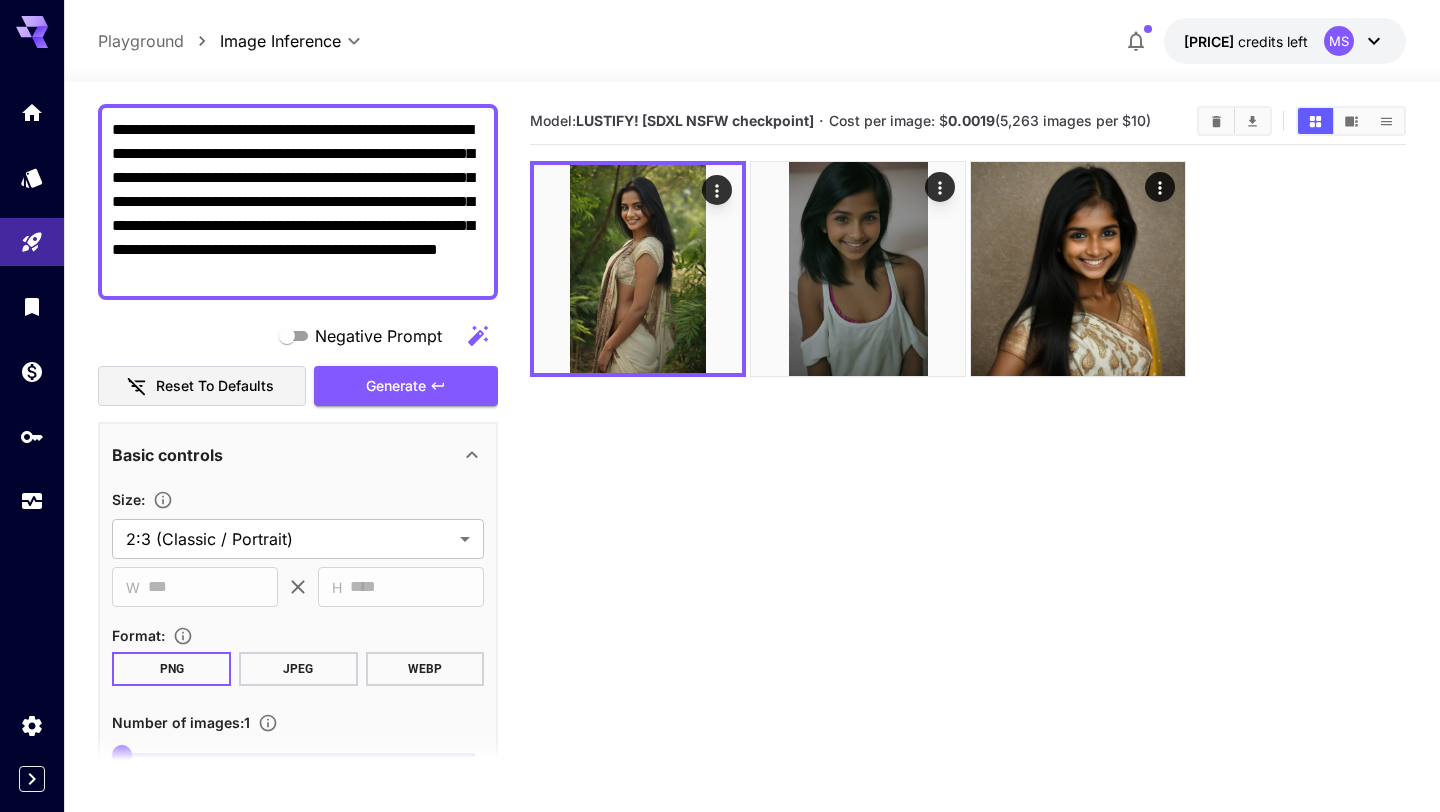 click on "Model:  LUSTIFY! [SDXL NSFW checkpoint] · Cost per image: [PRICE]  ([NUMBER] images per $[PRICE])" at bounding box center [967, 121] 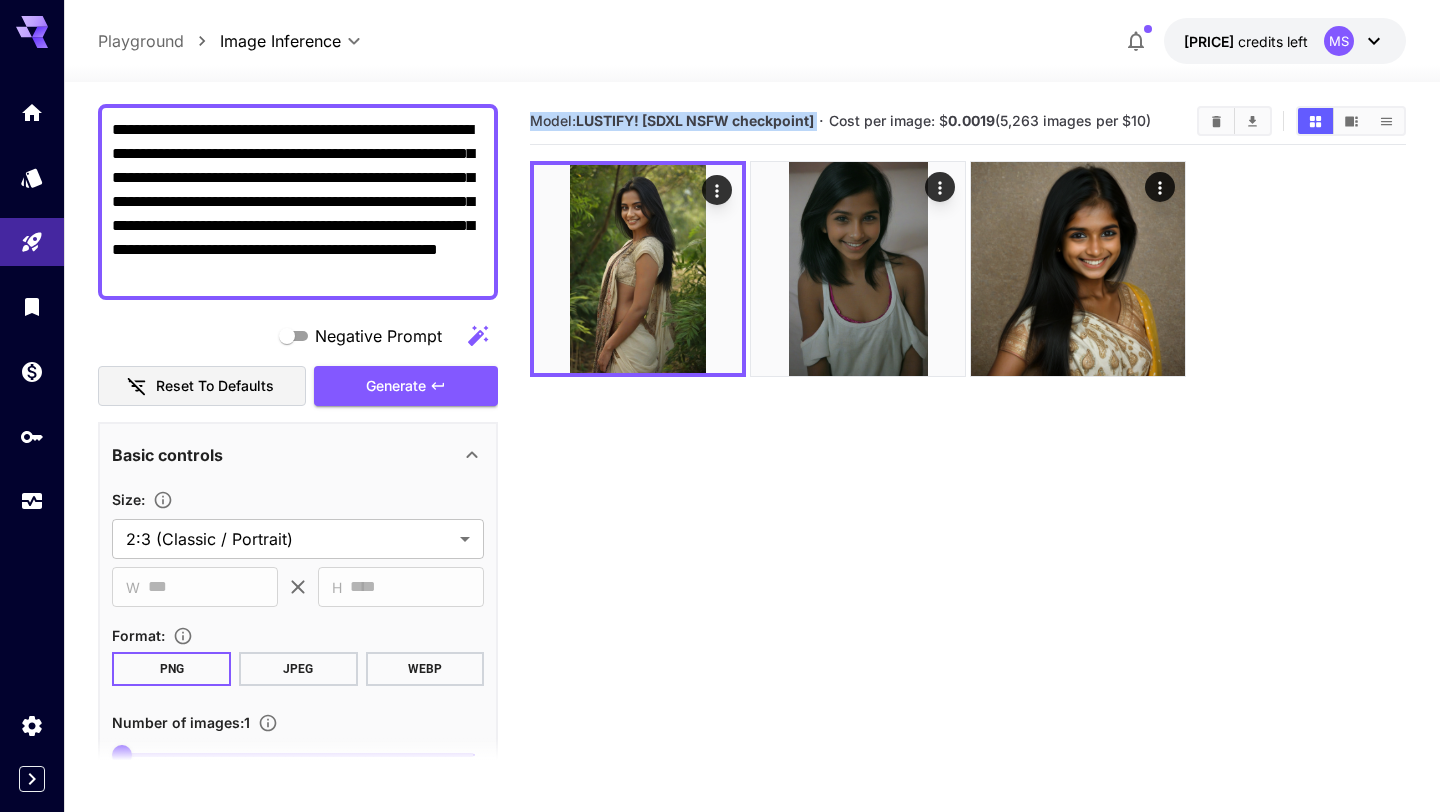 click on "Model:  LUSTIFY! [SDXL NSFW checkpoint] · Cost per image: $ 0.0019  (5,263 images per $10)" at bounding box center [967, 121] 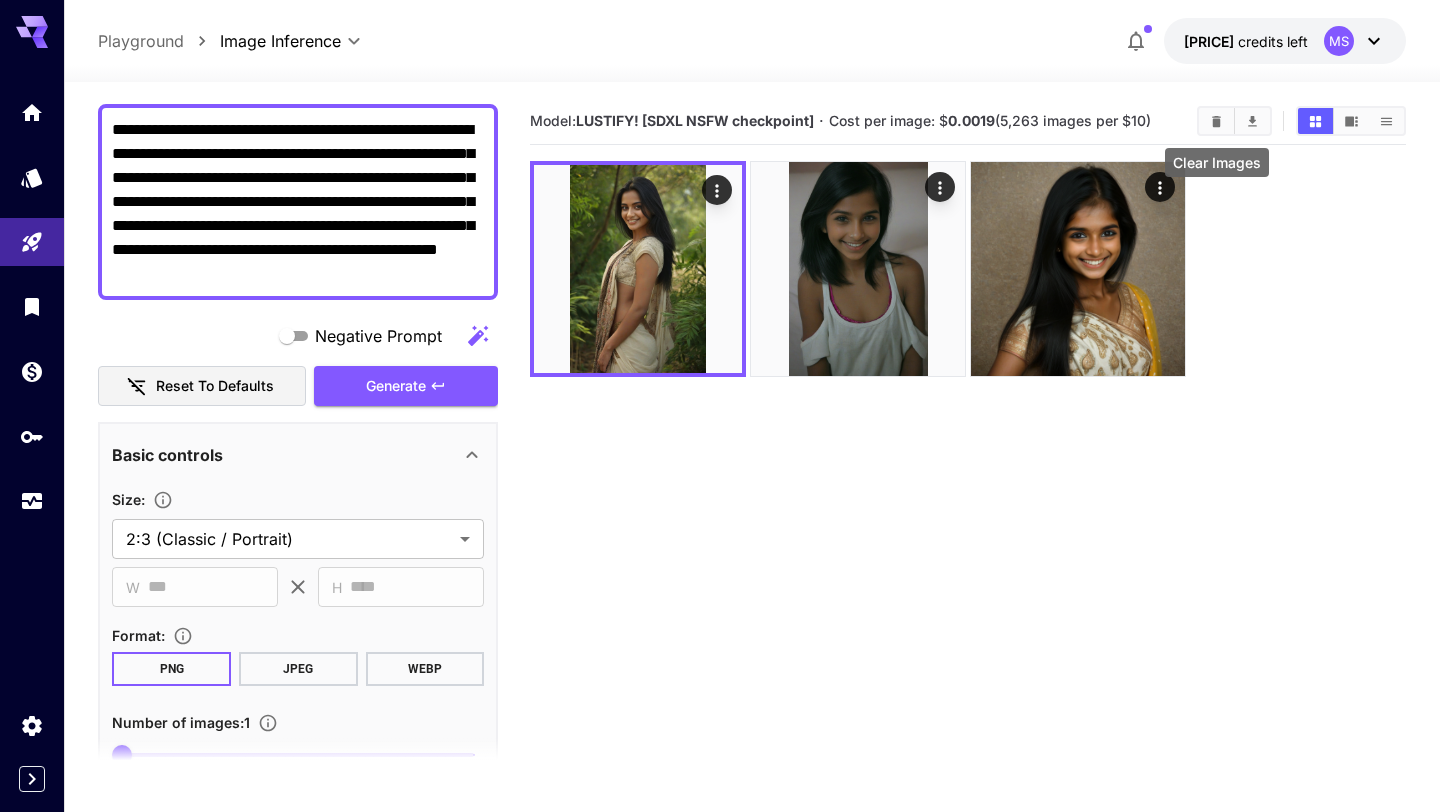 click 